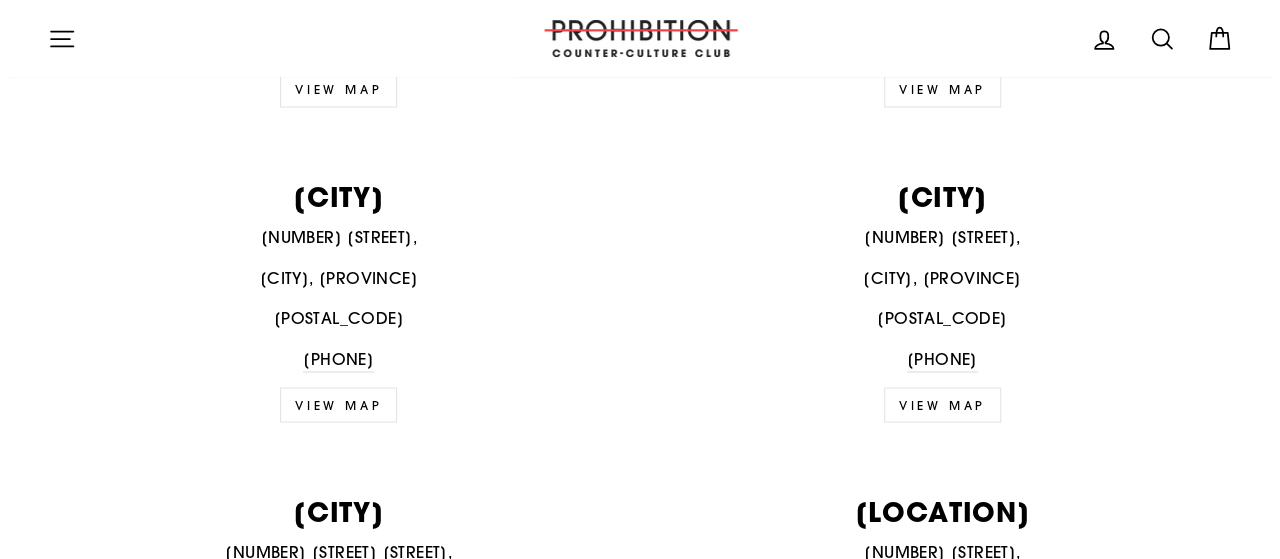scroll, scrollTop: 1710, scrollLeft: 0, axis: vertical 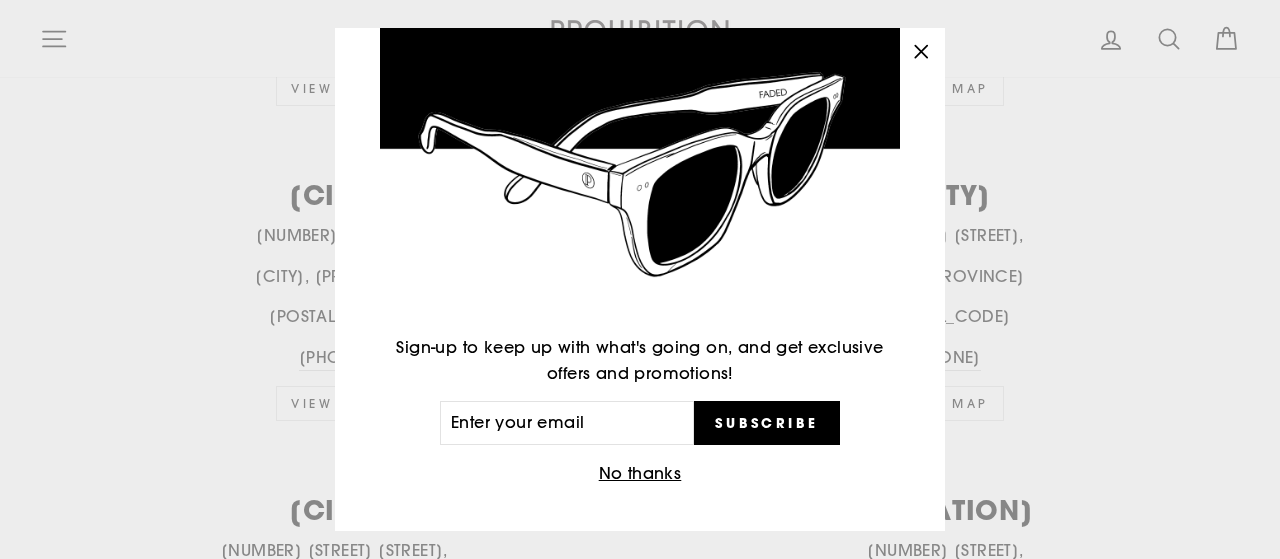 click 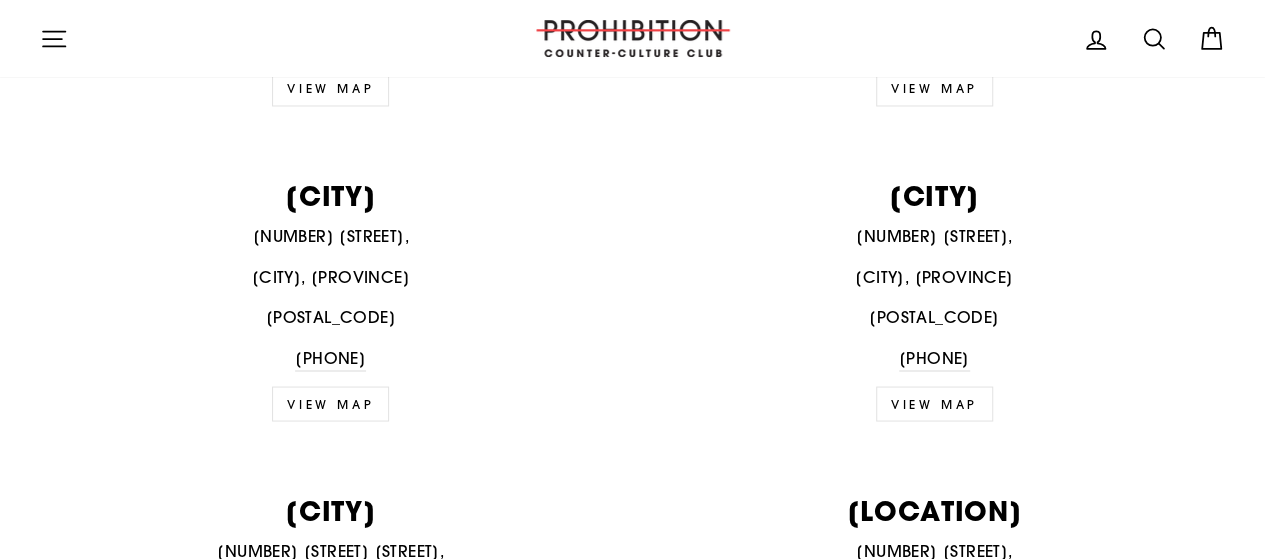 click 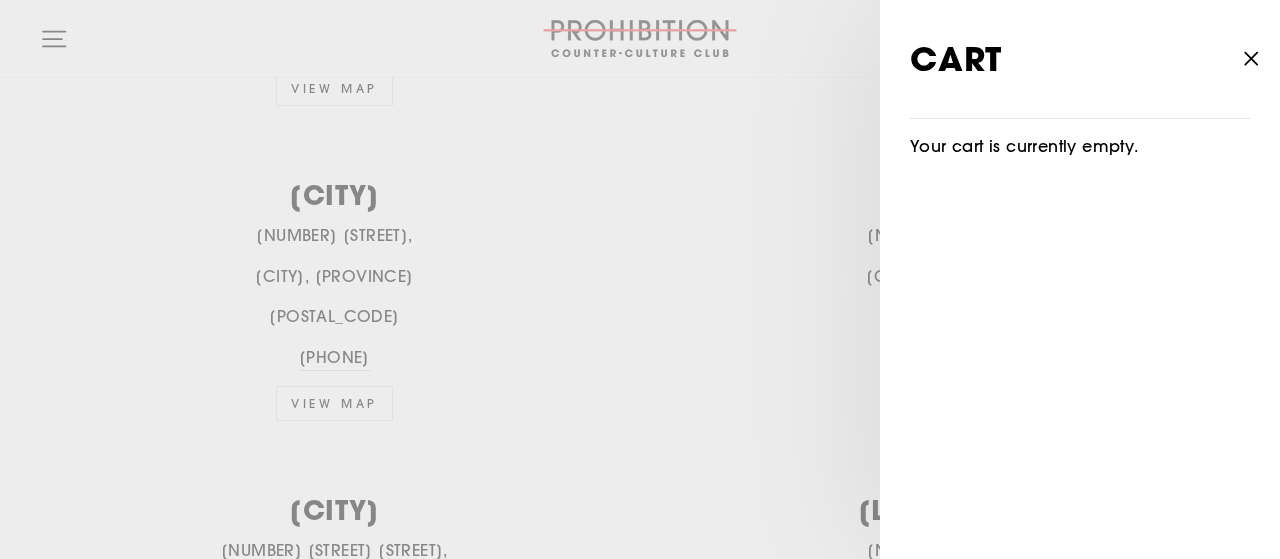 click on "Close cart" at bounding box center [1251, 59] 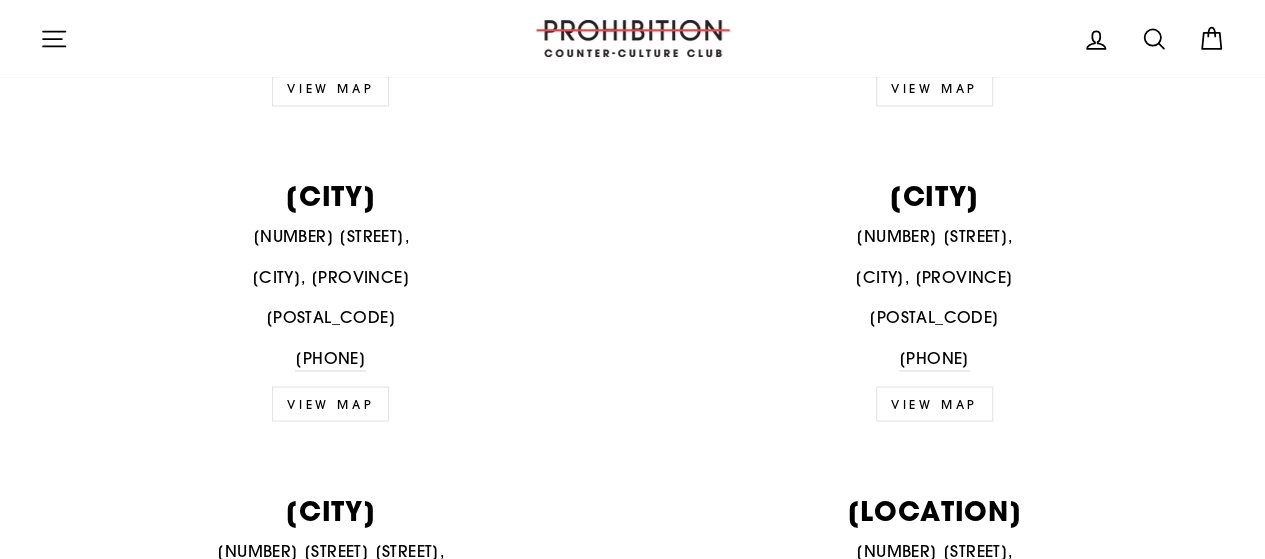 click 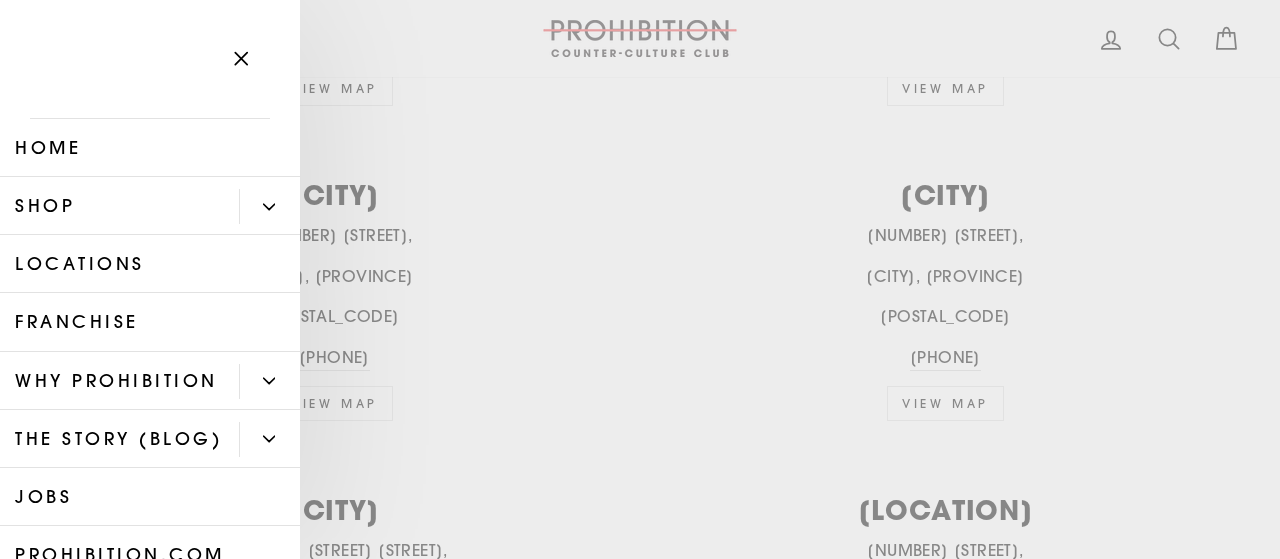 click at bounding box center [269, 206] 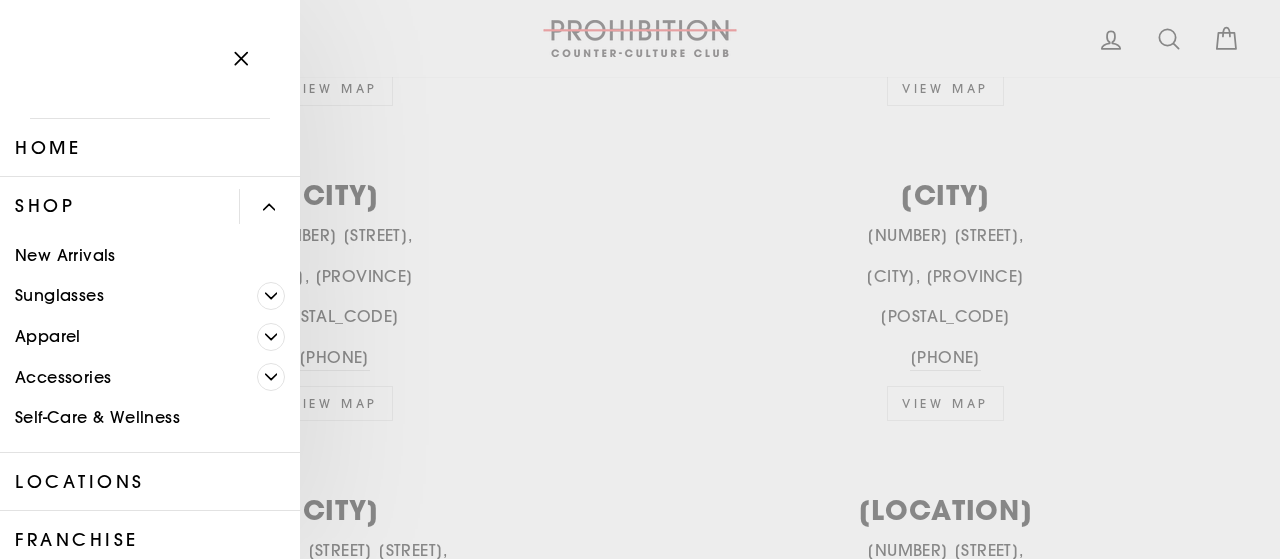 click at bounding box center (271, 296) 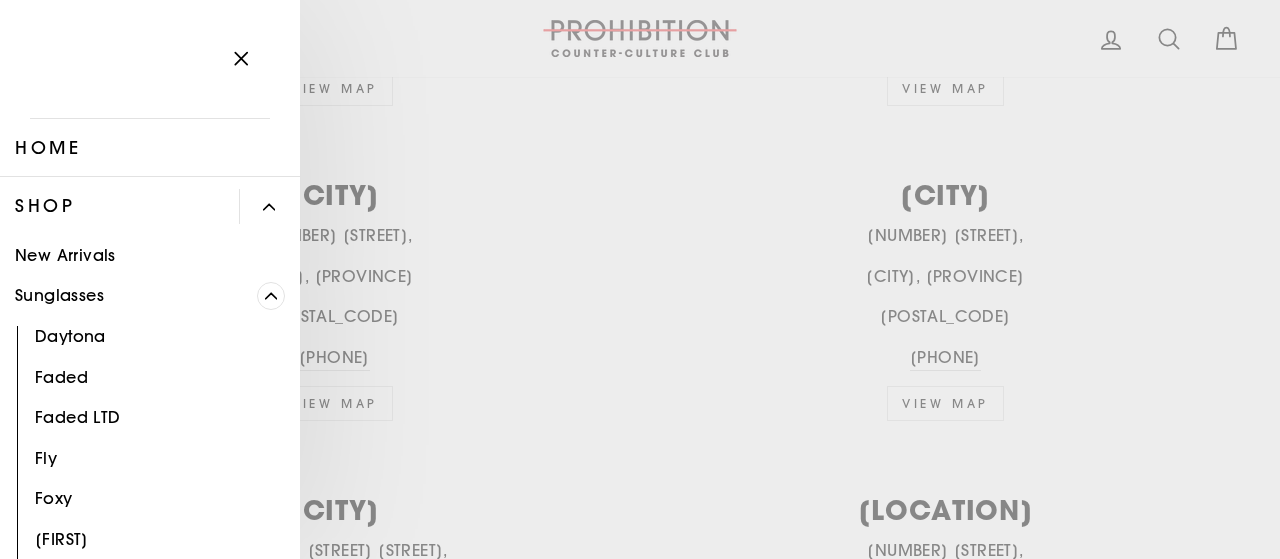 click on "Sunglasses" at bounding box center (128, 296) 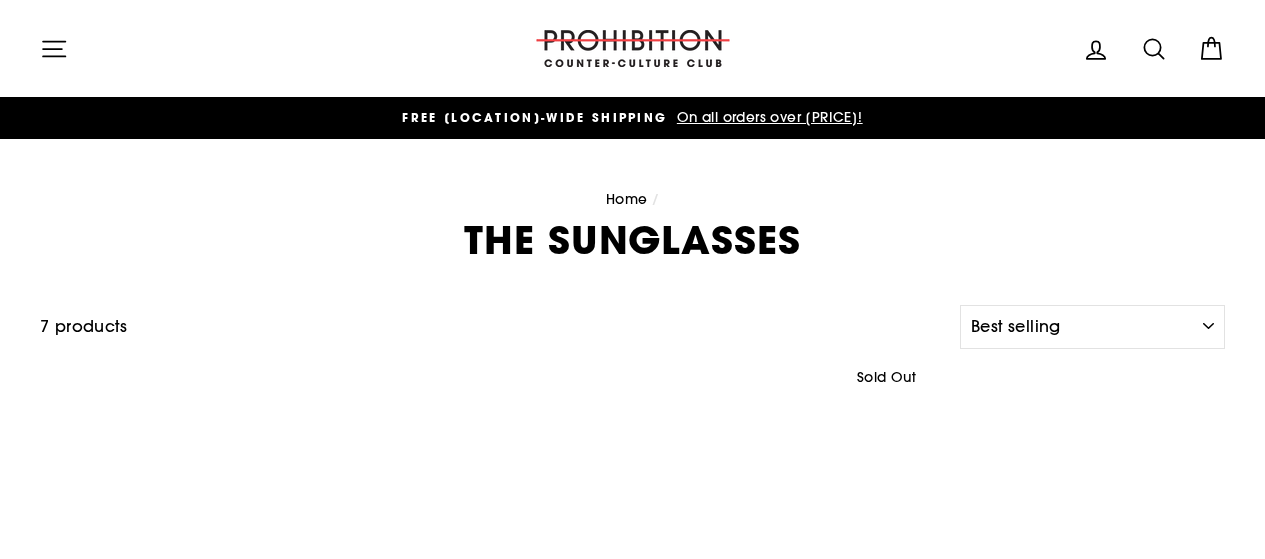 select on "best-selling" 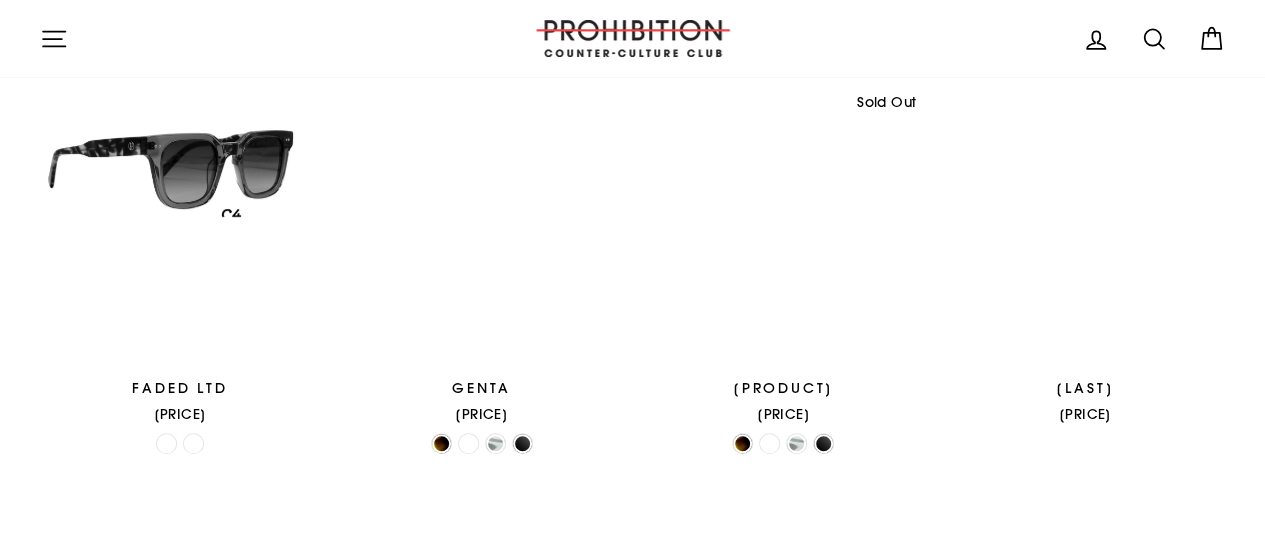 scroll, scrollTop: 277, scrollLeft: 0, axis: vertical 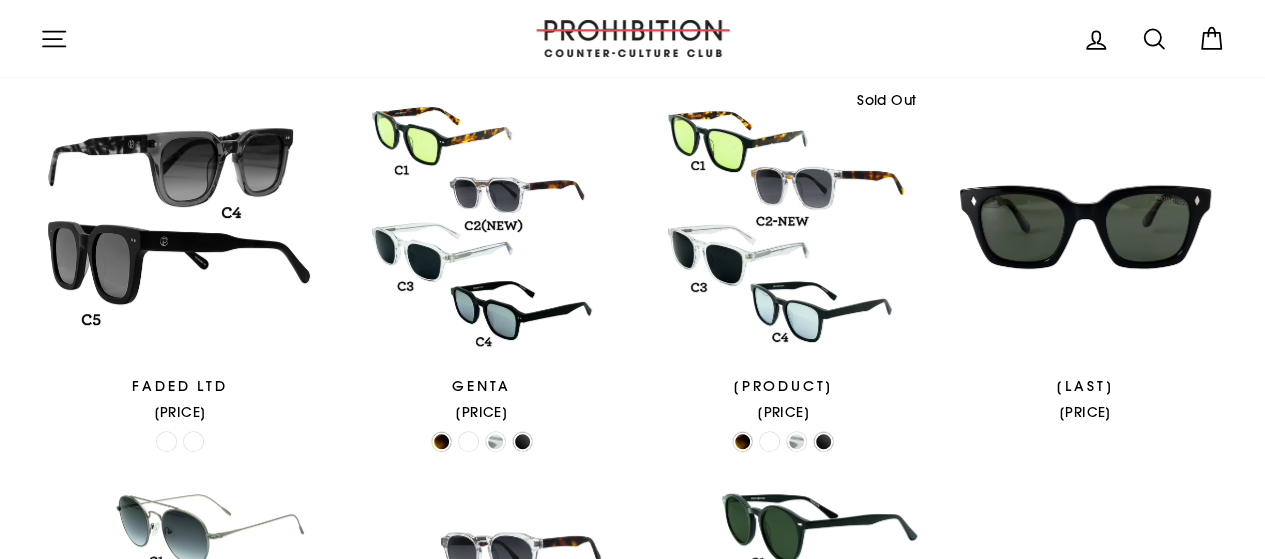 click at bounding box center [784, 227] 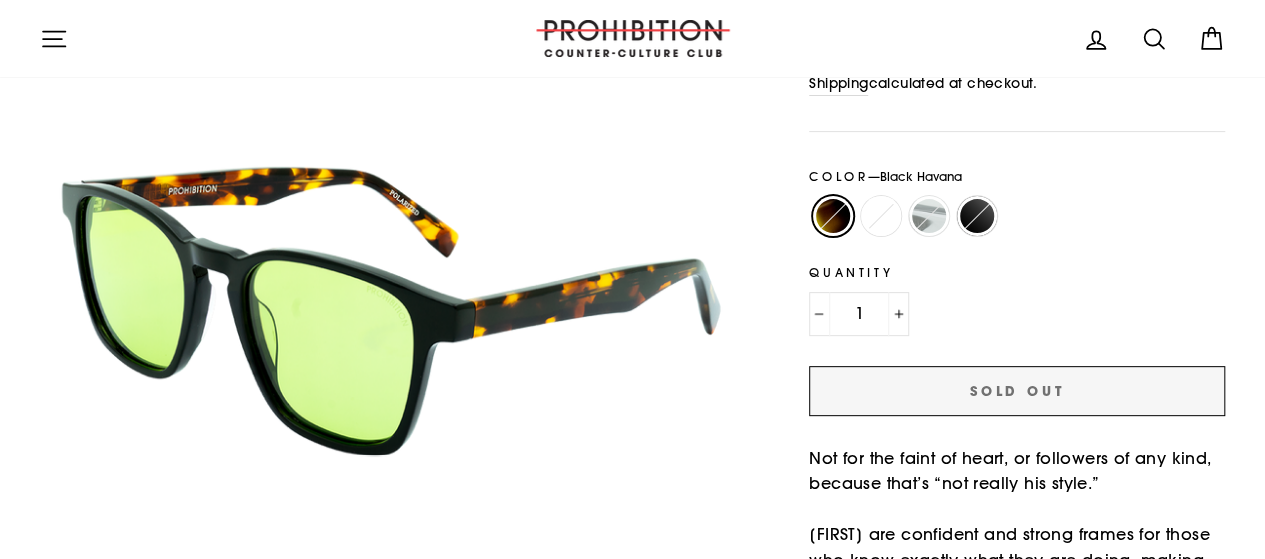 scroll, scrollTop: 235, scrollLeft: 0, axis: vertical 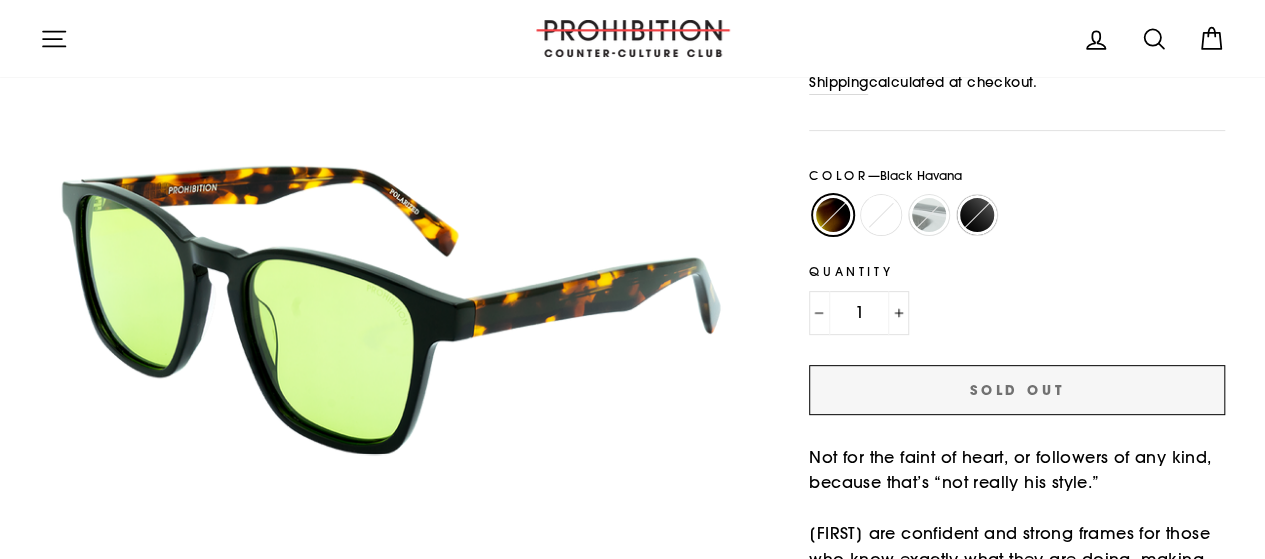 click on "Crystal" at bounding box center (929, 215) 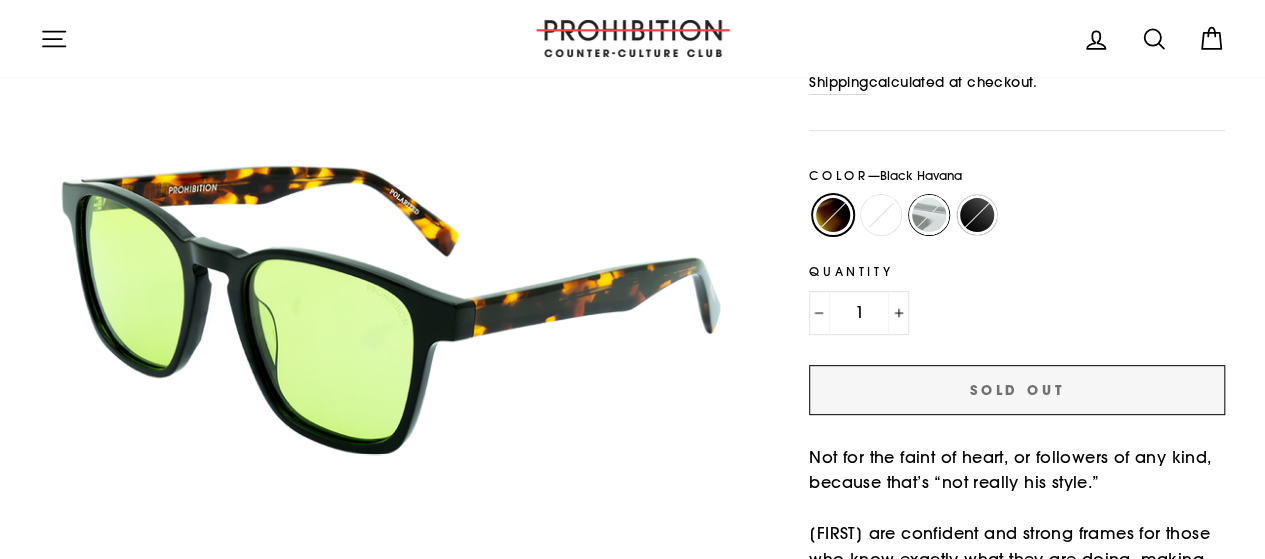 click on "Crystal" at bounding box center (905, 195) 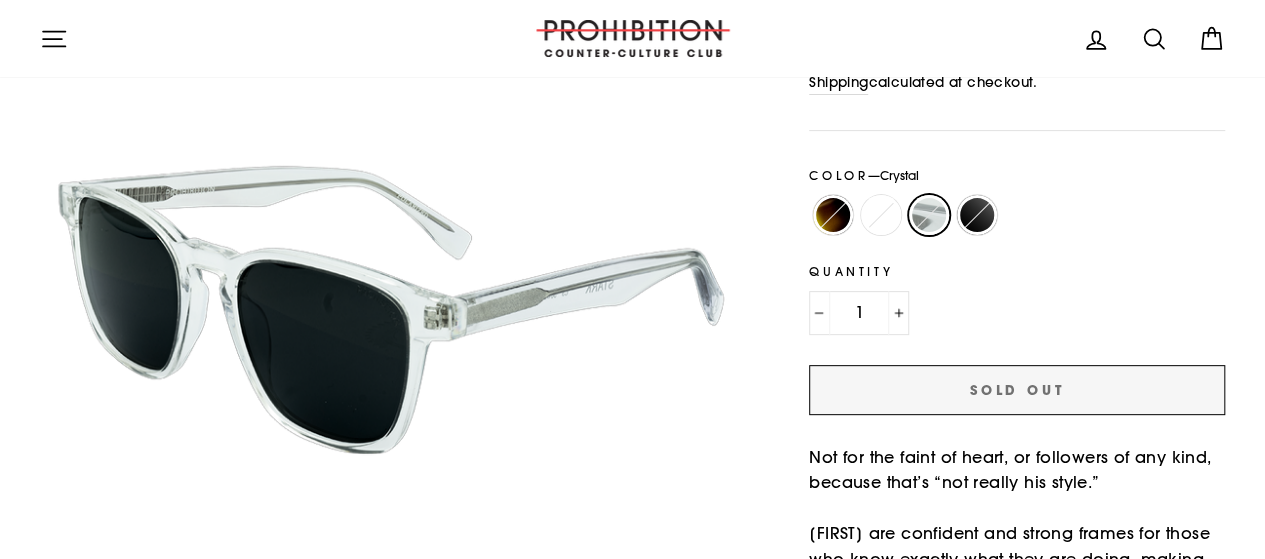 click on "Matte Black" at bounding box center (977, 215) 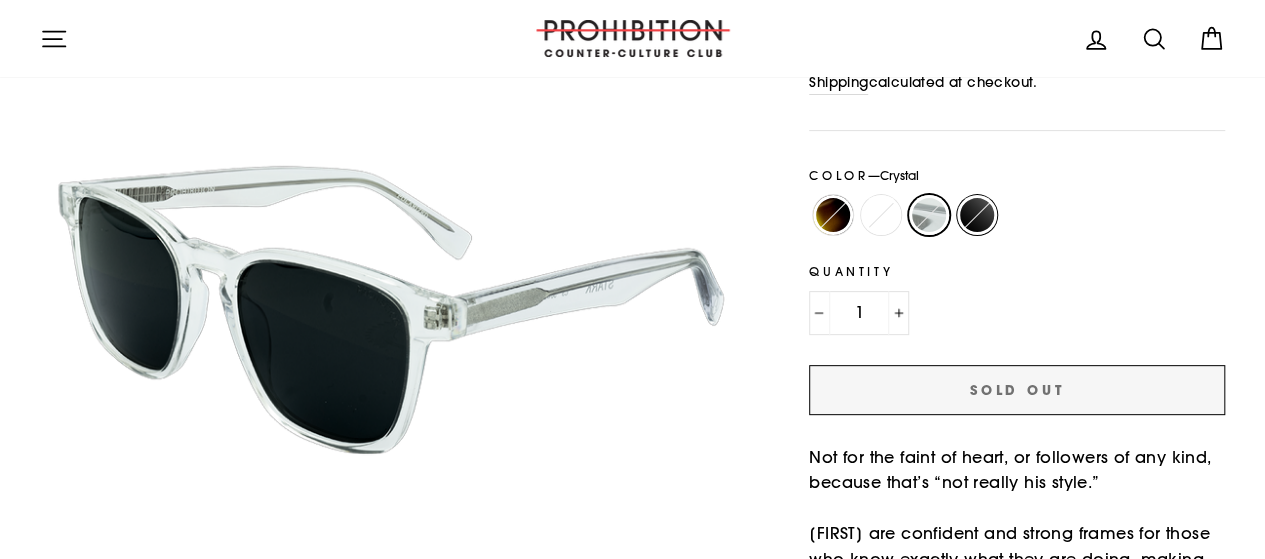 click on "Matte Black" at bounding box center (953, 195) 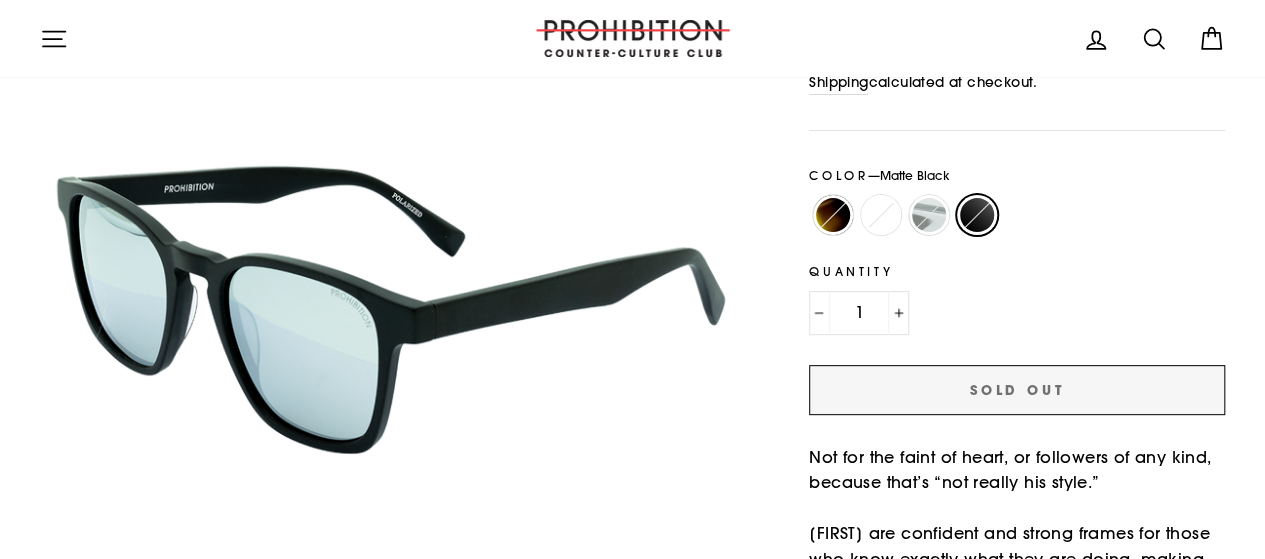 click on "Crystal" at bounding box center [929, 215] 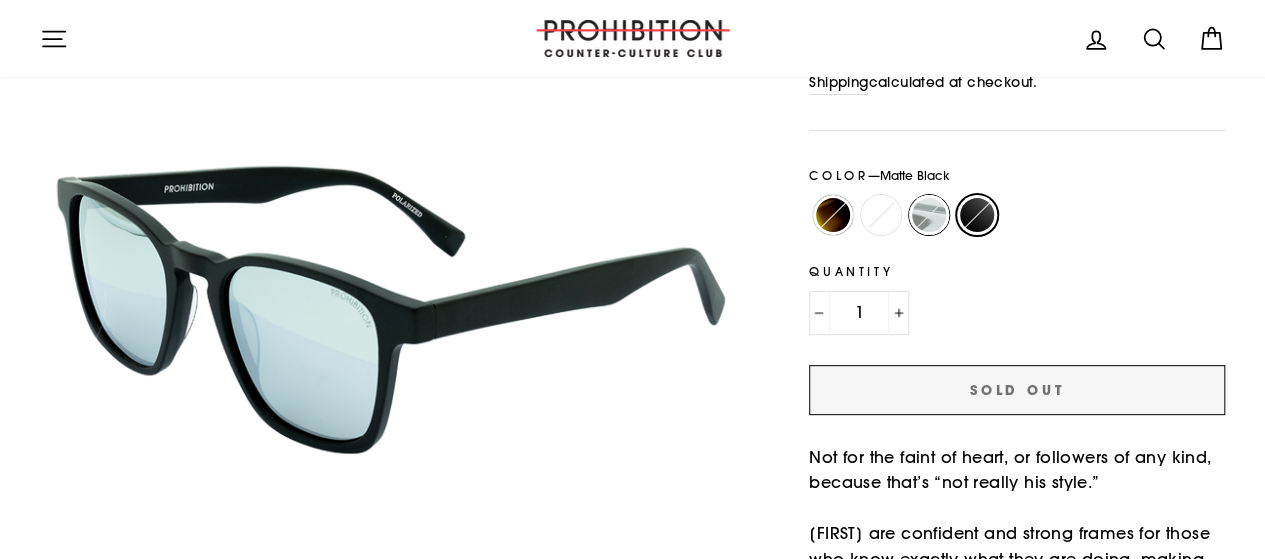 click on "Crystal" at bounding box center (905, 195) 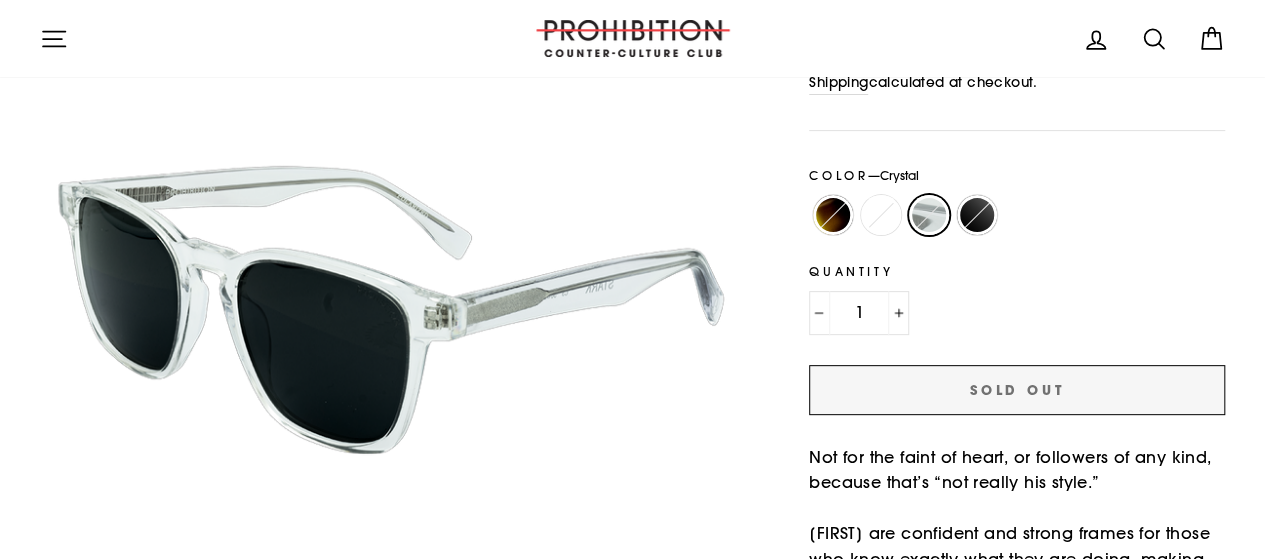 click on "Matte Havana/Crystal" at bounding box center [881, 215] 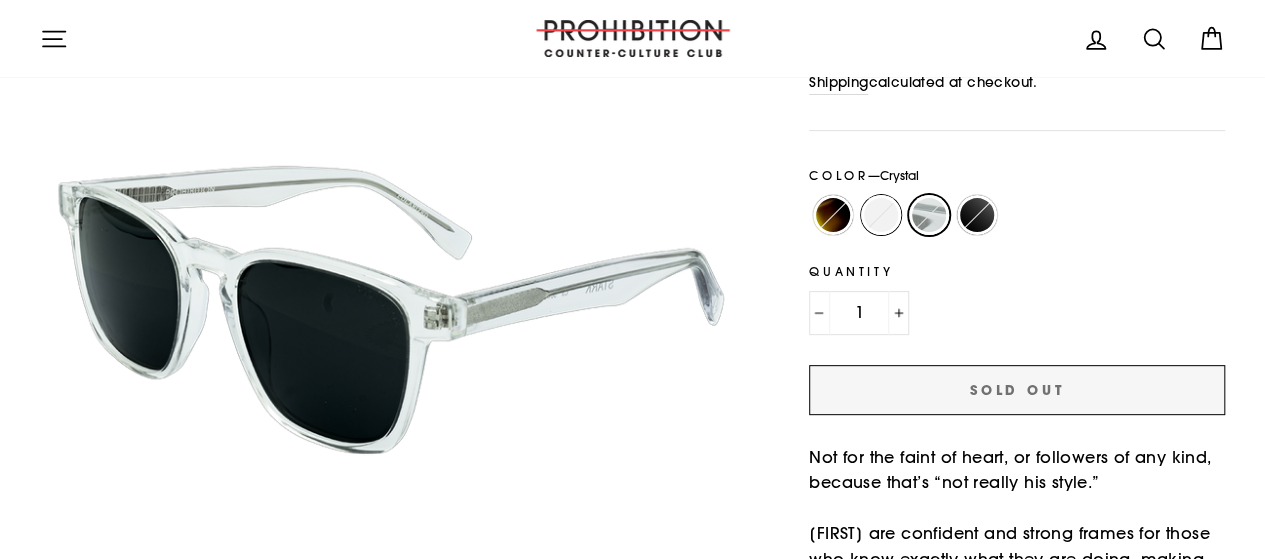 click on "Matte Havana/Crystal" at bounding box center (857, 195) 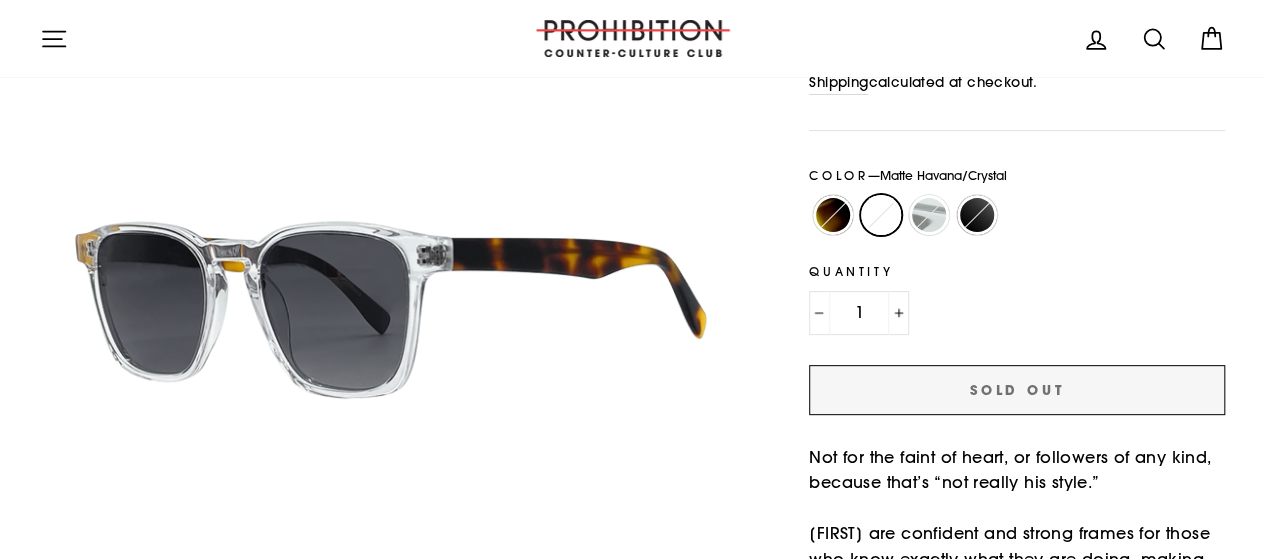 click on "Matte Havana/Crystal" at bounding box center (881, 215) 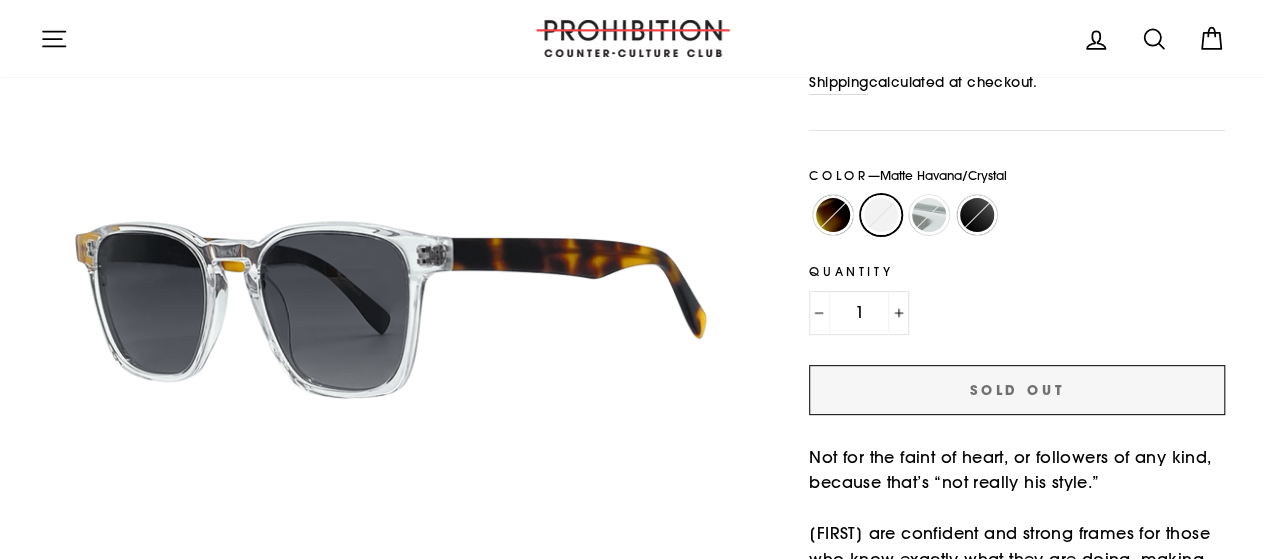 click on "Matte Havana/Crystal" at bounding box center [857, 195] 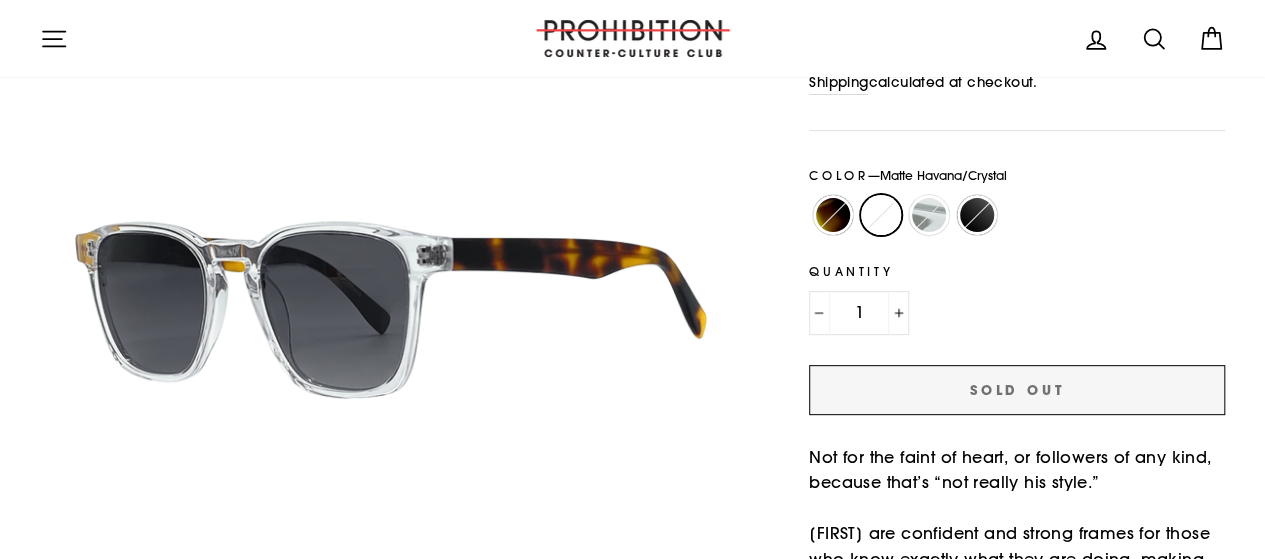 click on "Crystal" at bounding box center (929, 215) 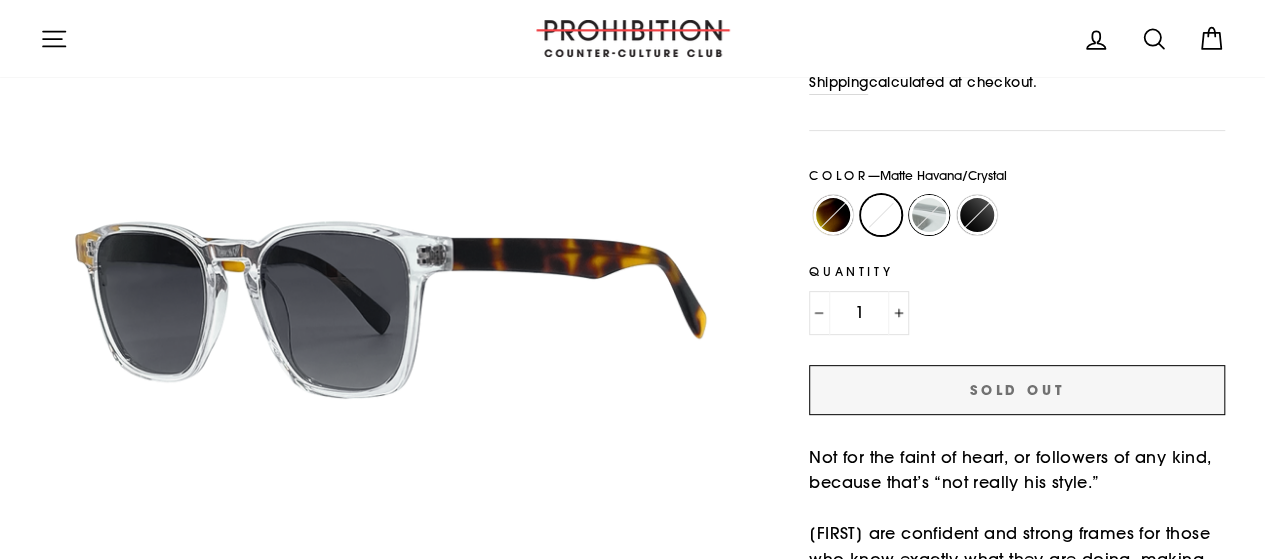 click on "Crystal" at bounding box center (905, 195) 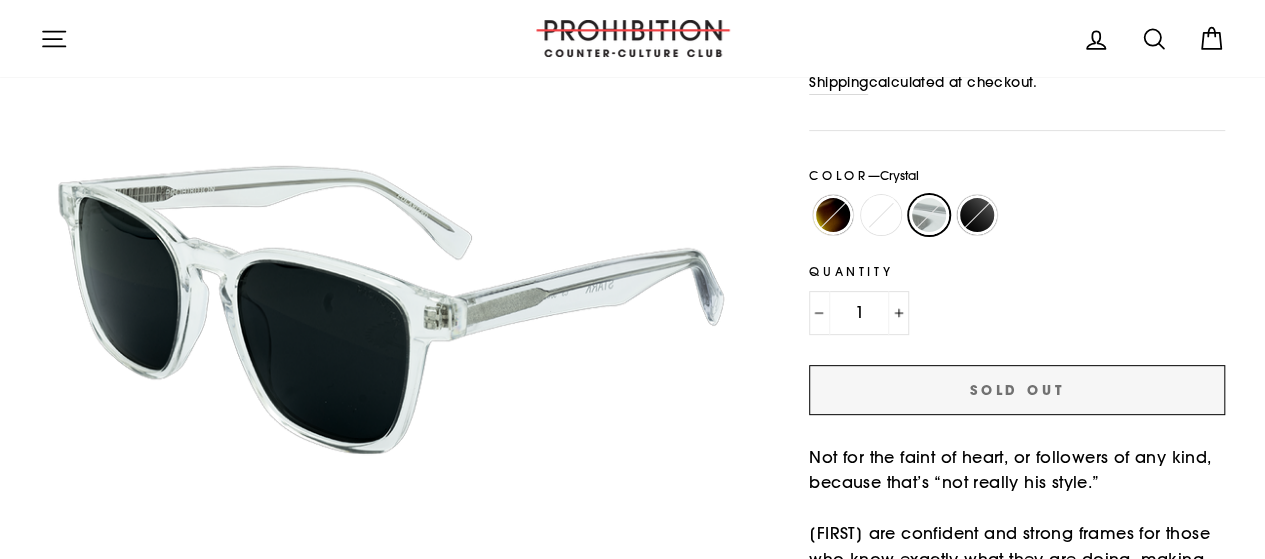 click on "Black Havana" at bounding box center (833, 215) 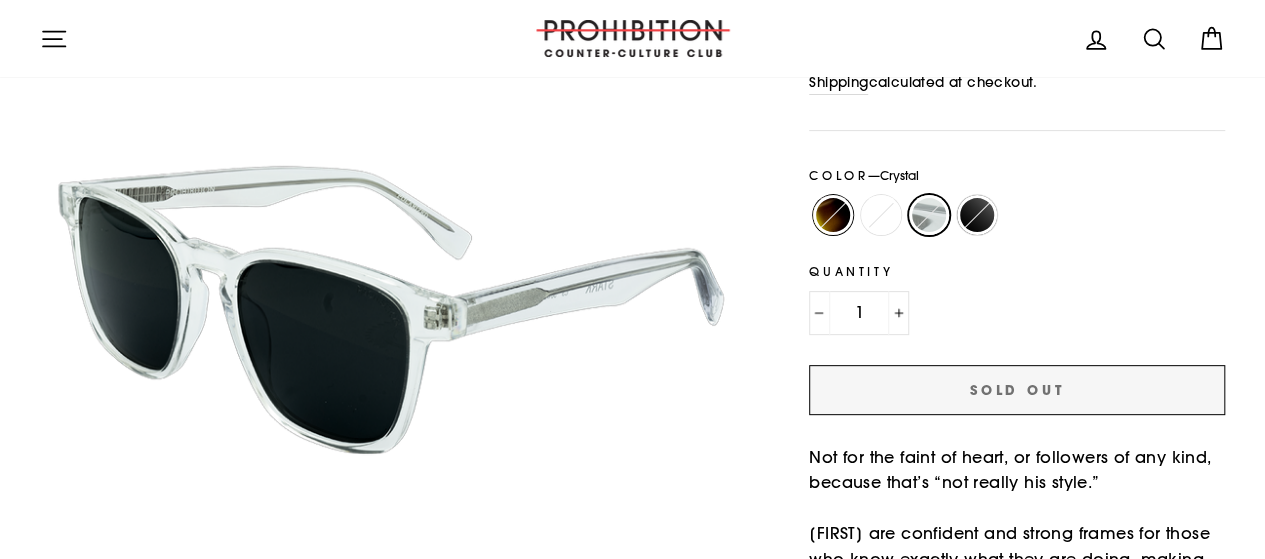 click on "Black Havana" at bounding box center (809, 195) 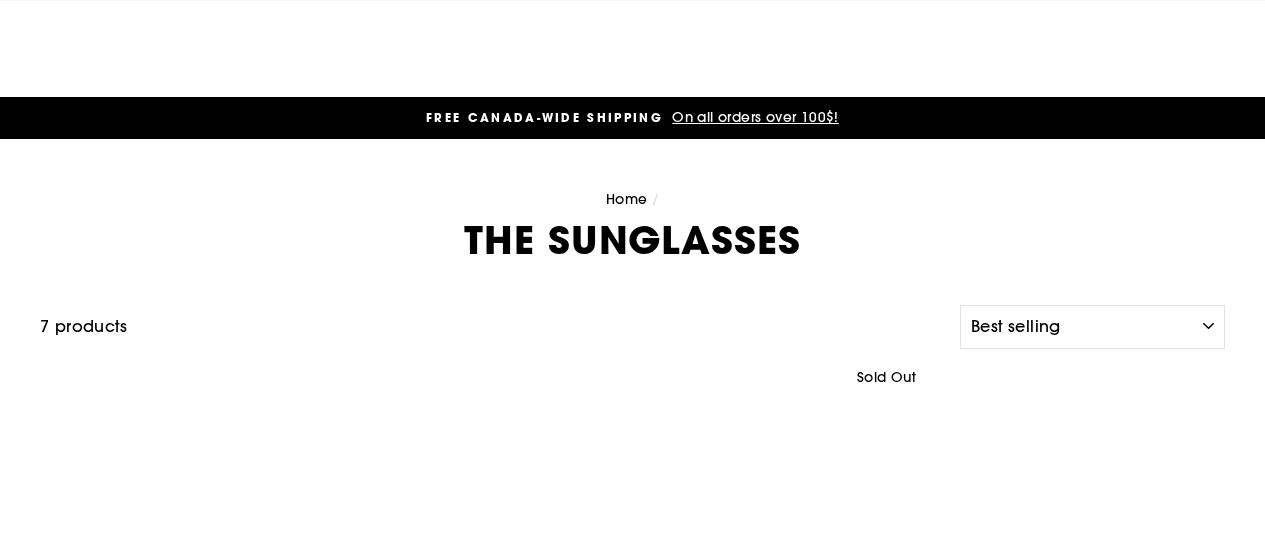 select on "best-selling" 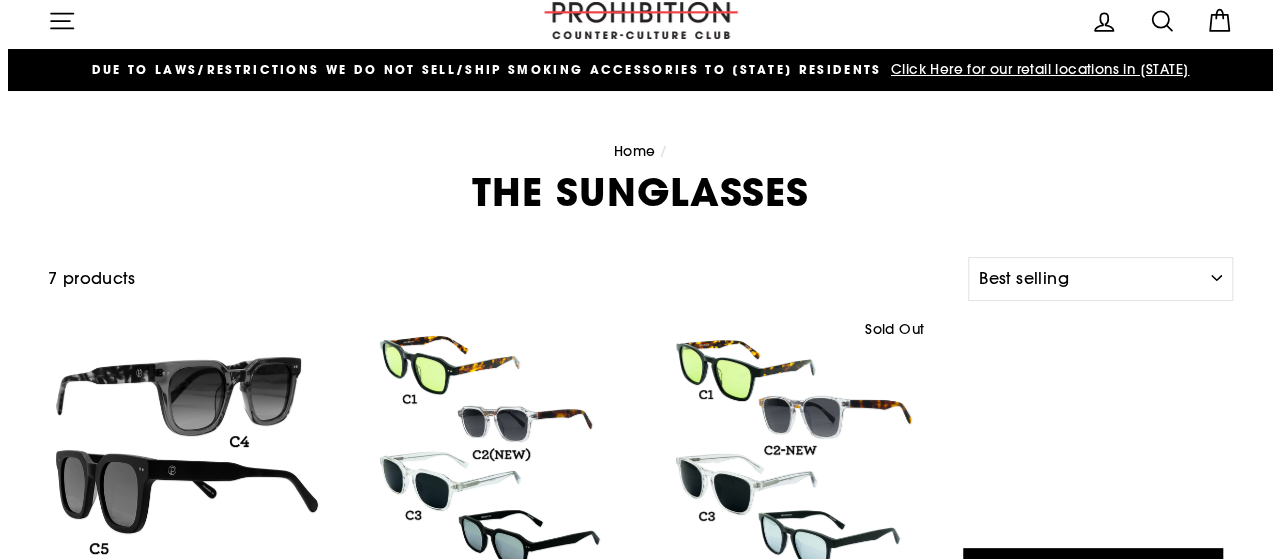 scroll, scrollTop: 0, scrollLeft: 0, axis: both 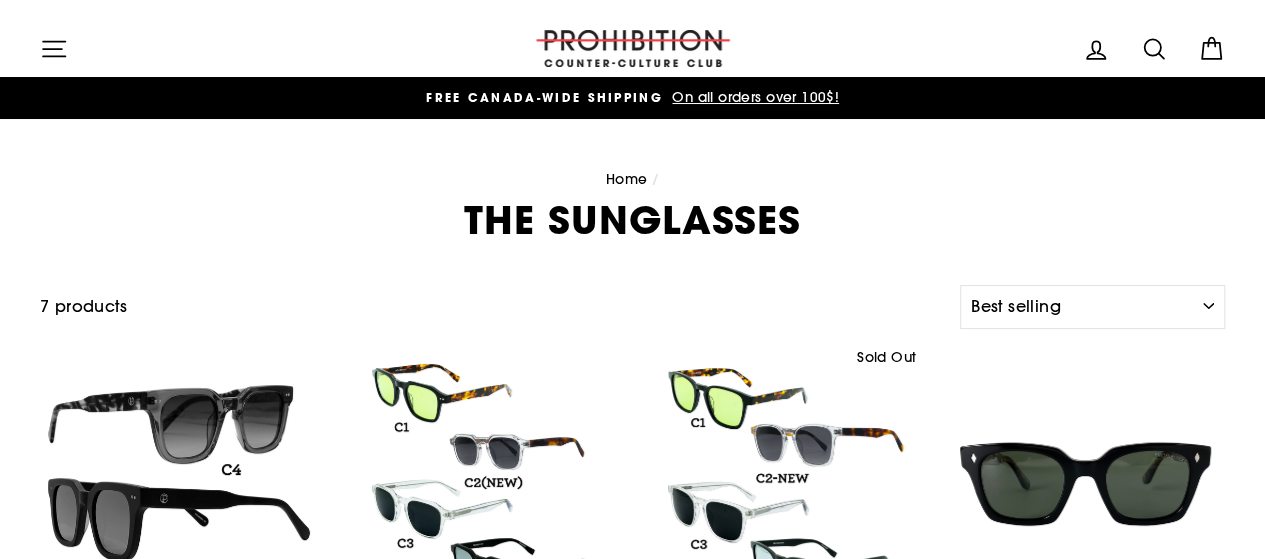 click 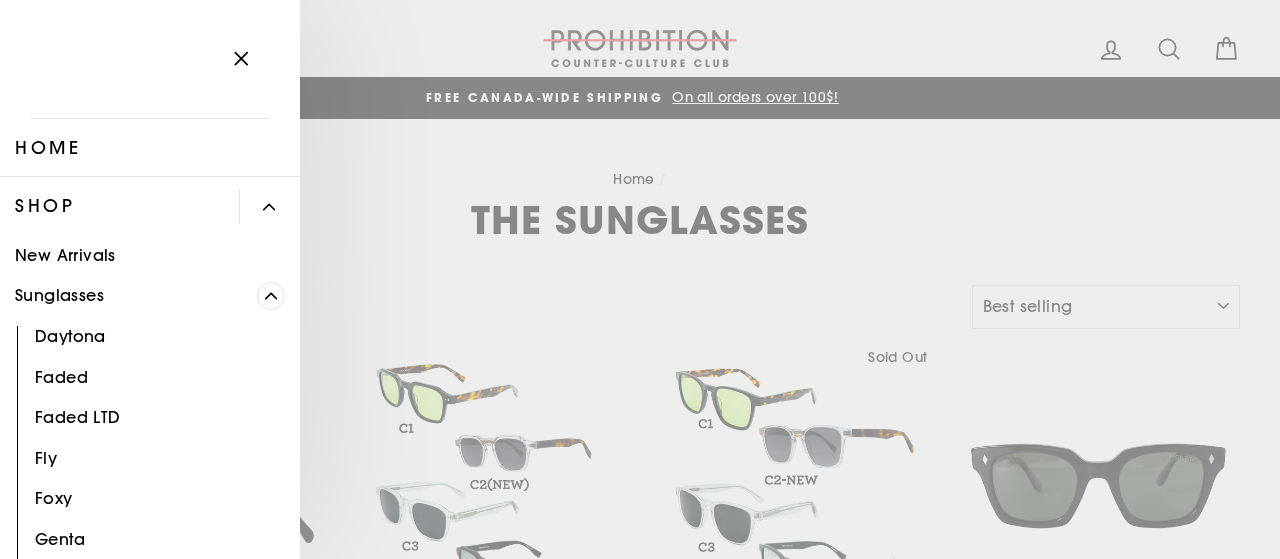 click 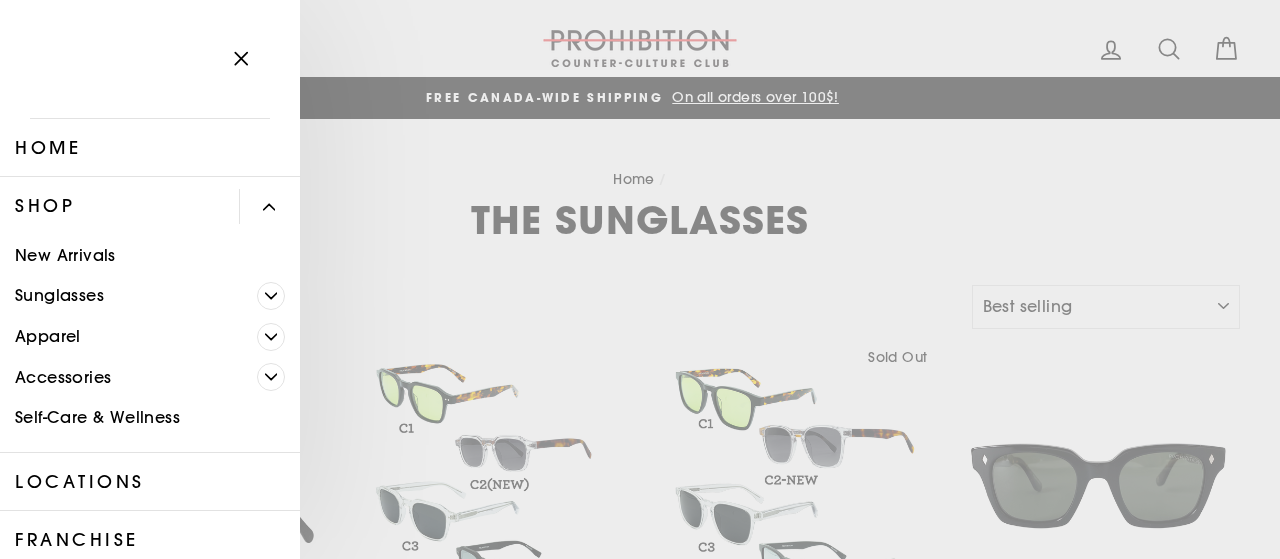 click at bounding box center (271, 337) 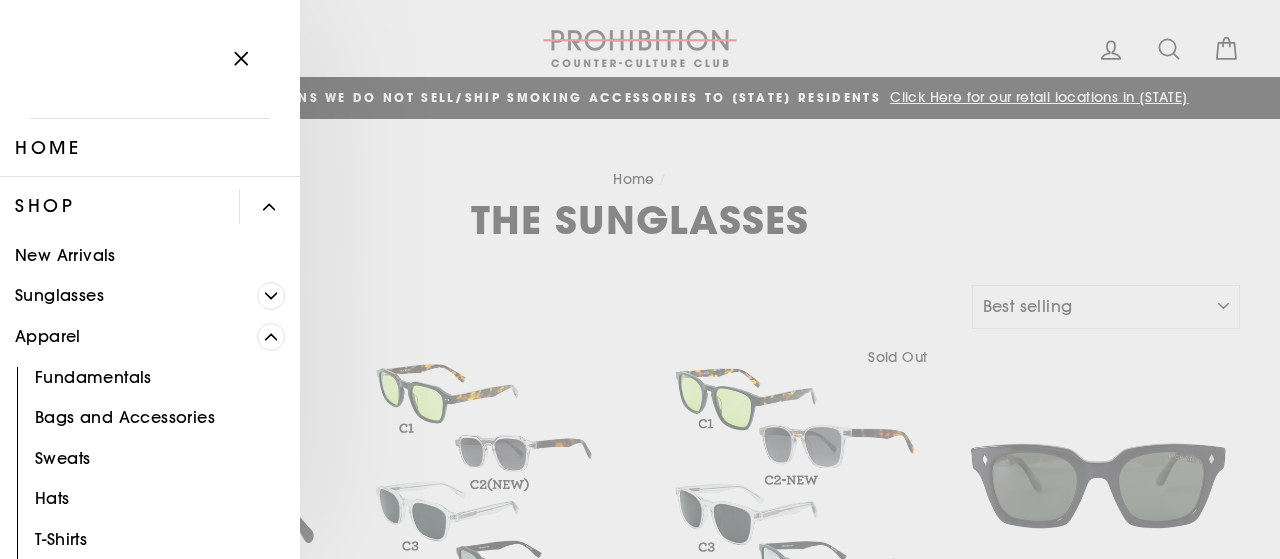 click at bounding box center [271, 337] 